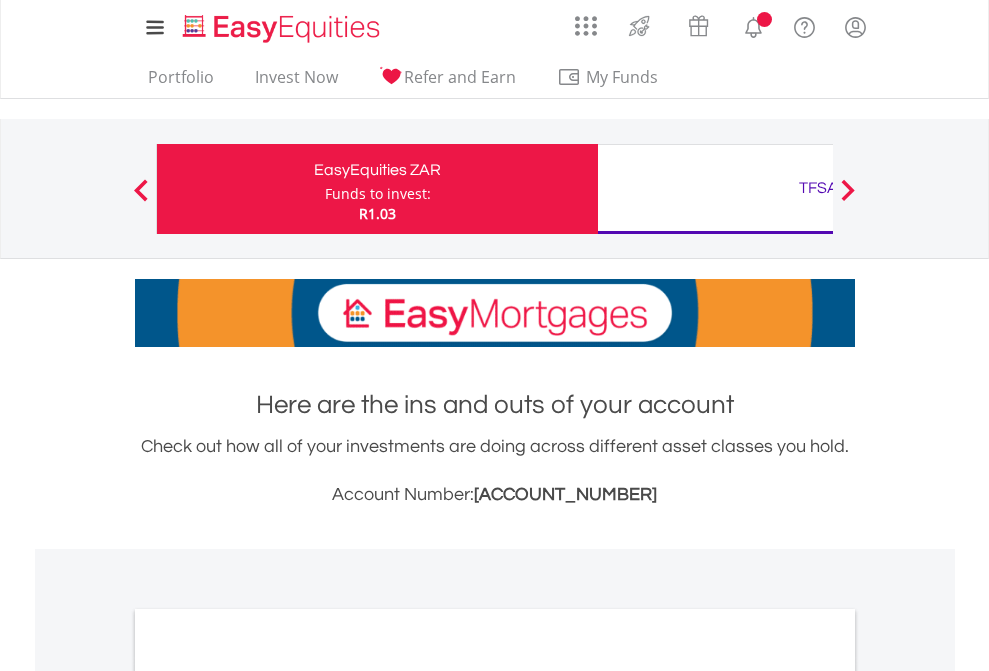 scroll, scrollTop: 0, scrollLeft: 0, axis: both 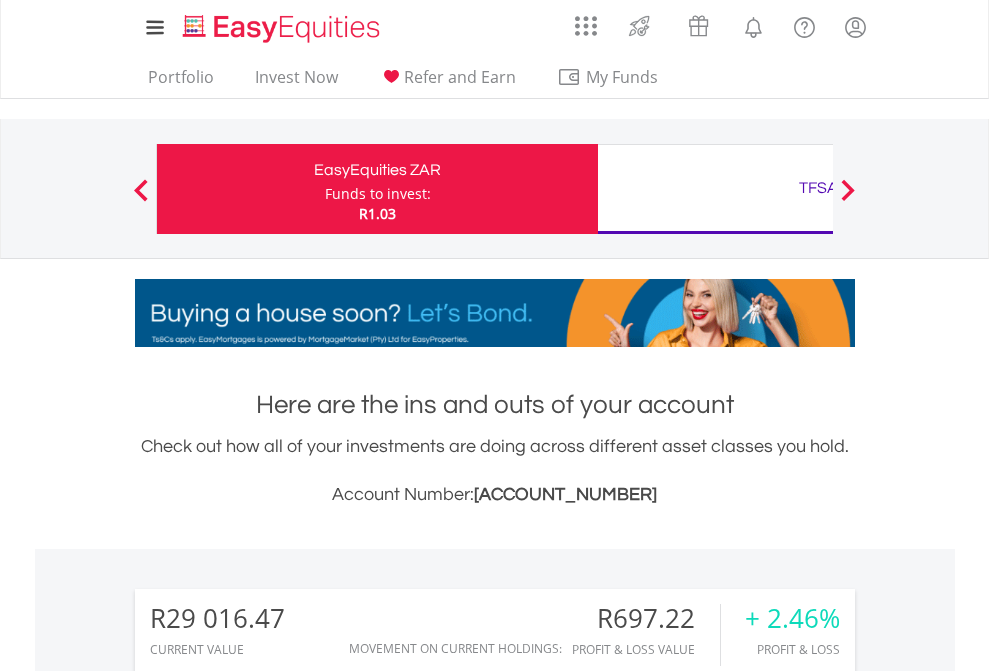 click on "Funds to invest:" at bounding box center (378, 194) 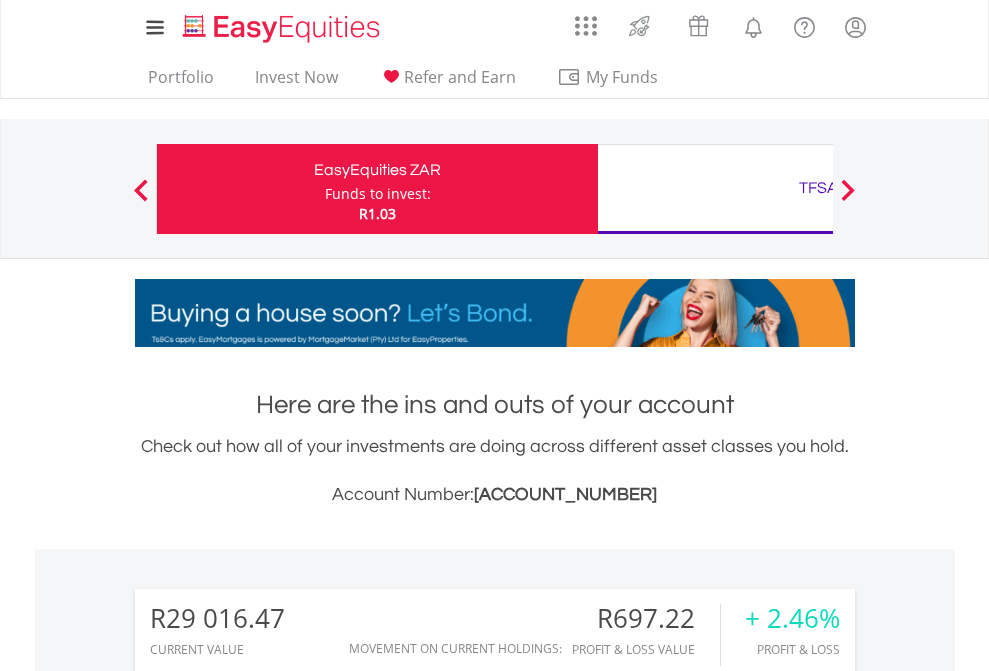 scroll, scrollTop: 999808, scrollLeft: 999687, axis: both 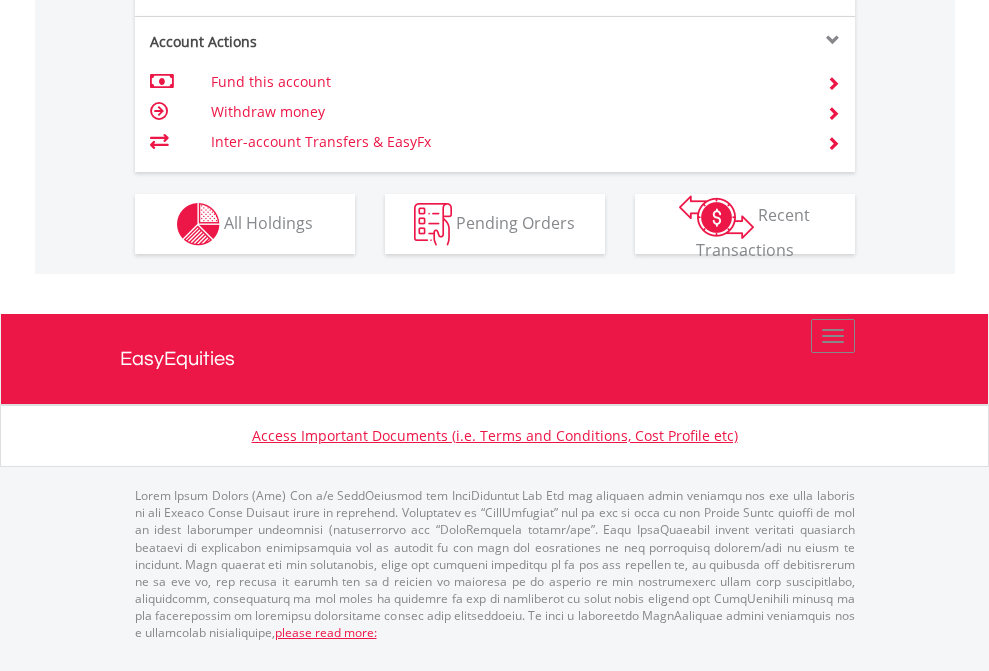 click on "Investment types" at bounding box center (706, -337) 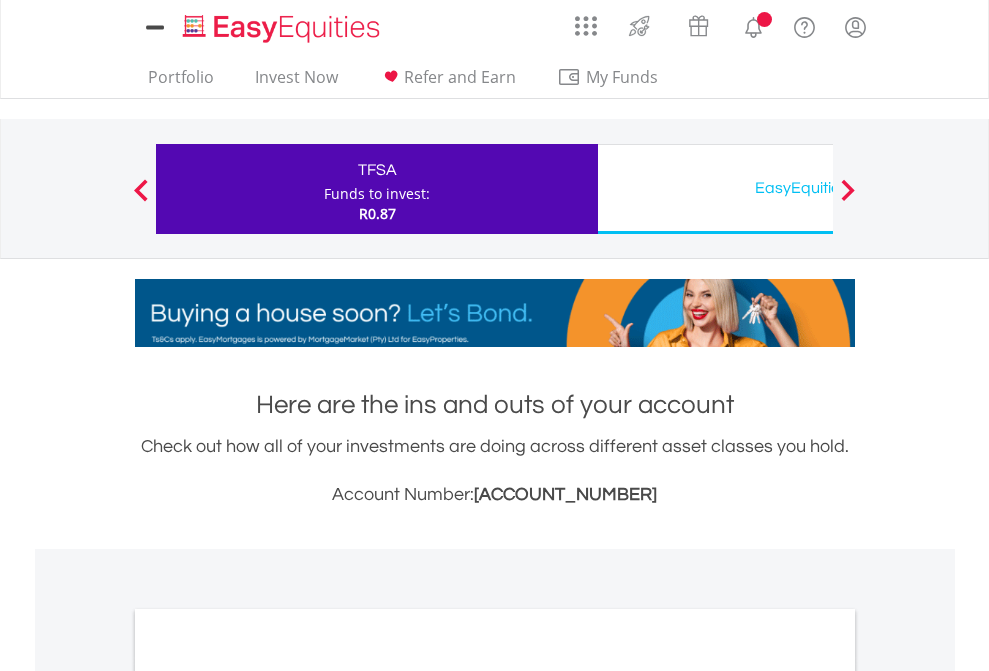 scroll, scrollTop: 0, scrollLeft: 0, axis: both 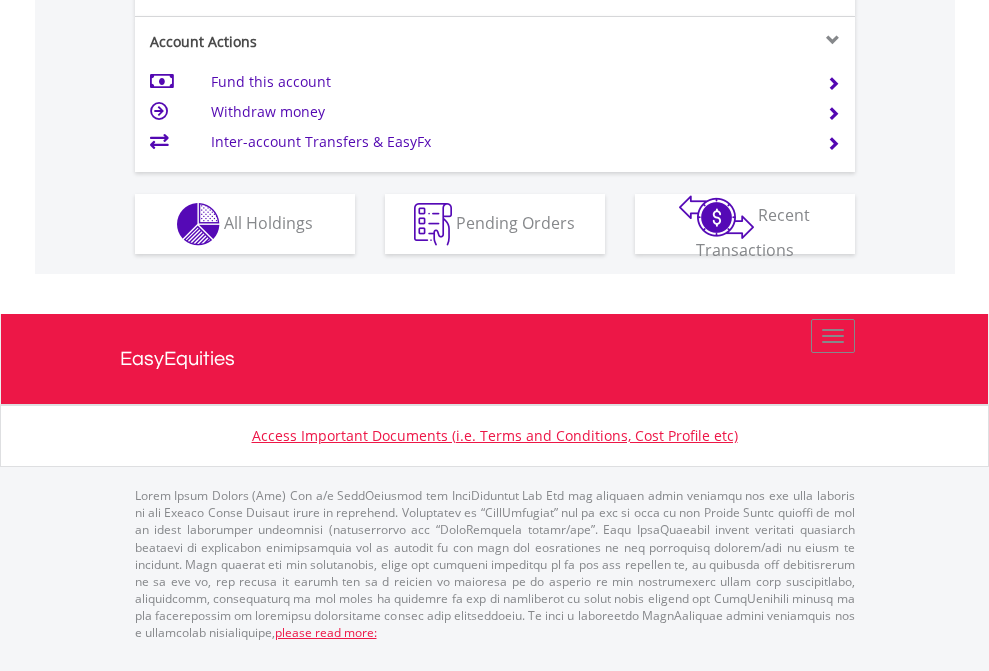click on "Investment types" at bounding box center (706, -337) 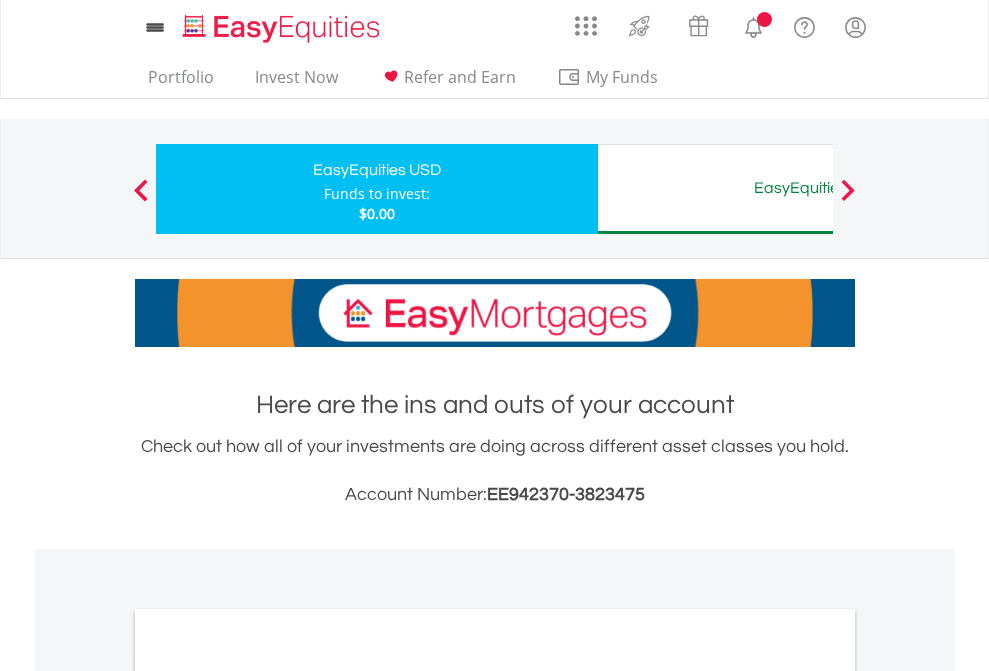 scroll, scrollTop: 0, scrollLeft: 0, axis: both 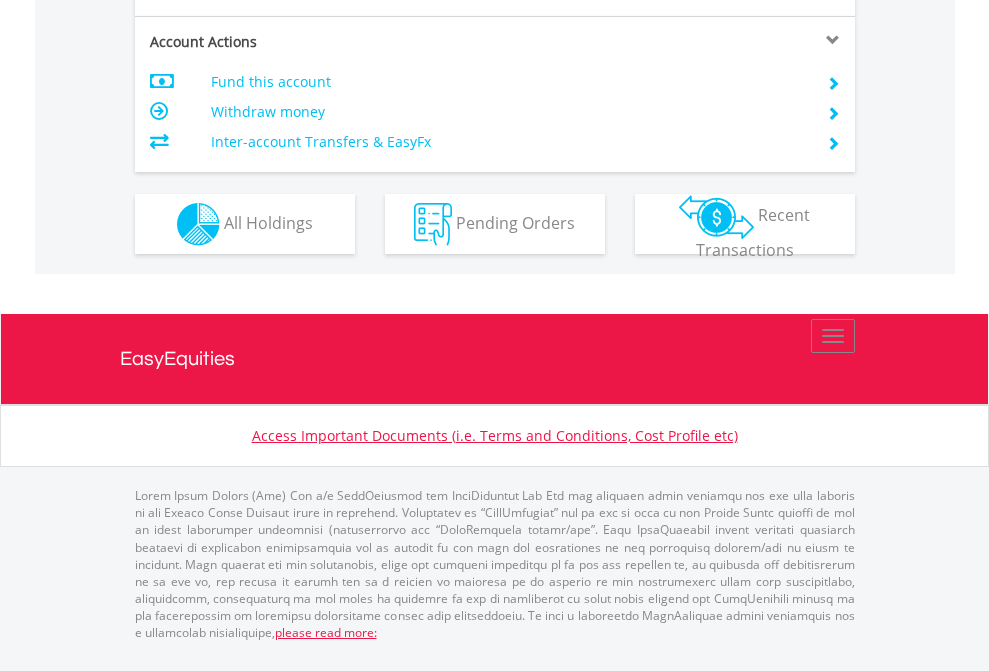 click on "Investment types" at bounding box center [706, -337] 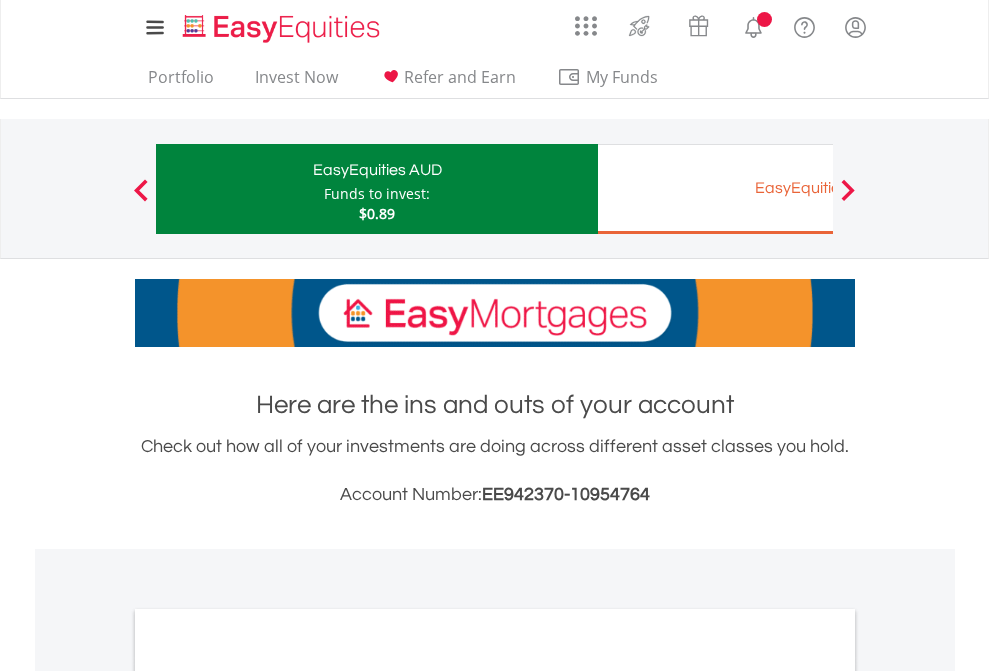scroll, scrollTop: 0, scrollLeft: 0, axis: both 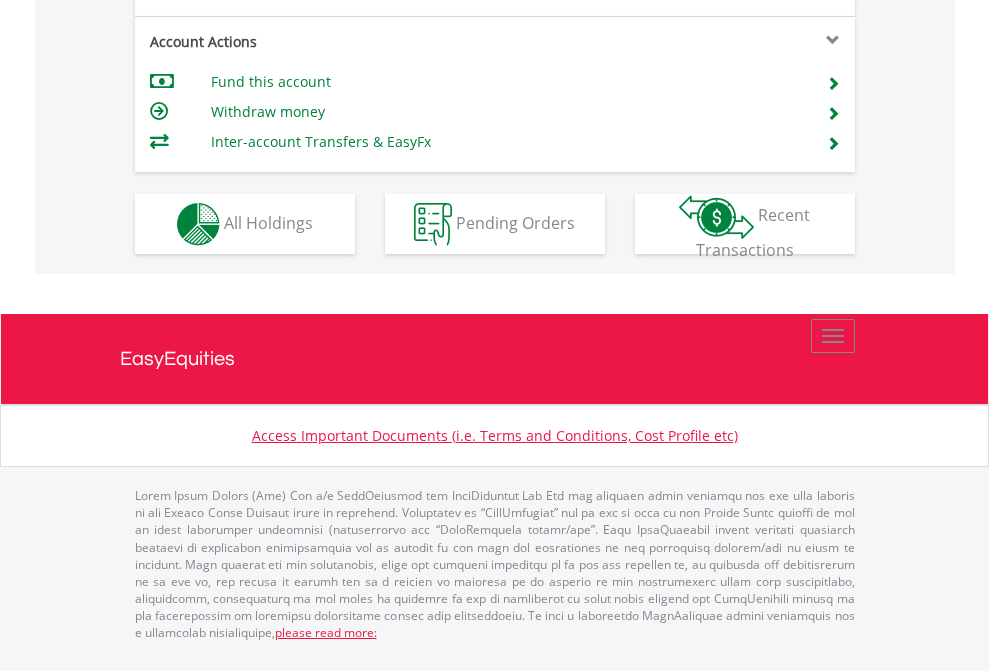 click on "Investment types" at bounding box center (706, -337) 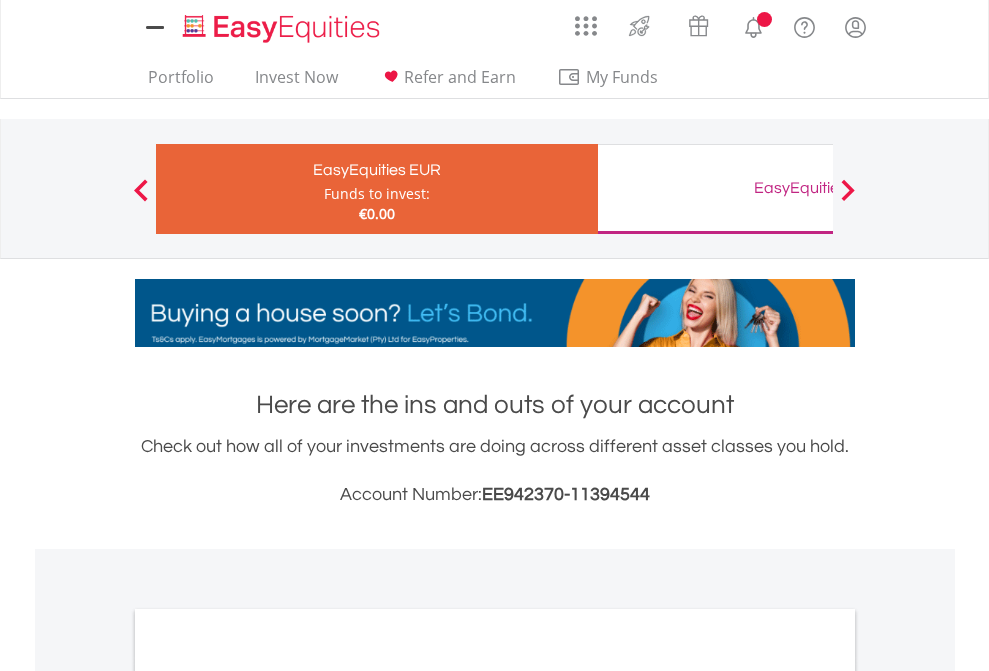 scroll, scrollTop: 0, scrollLeft: 0, axis: both 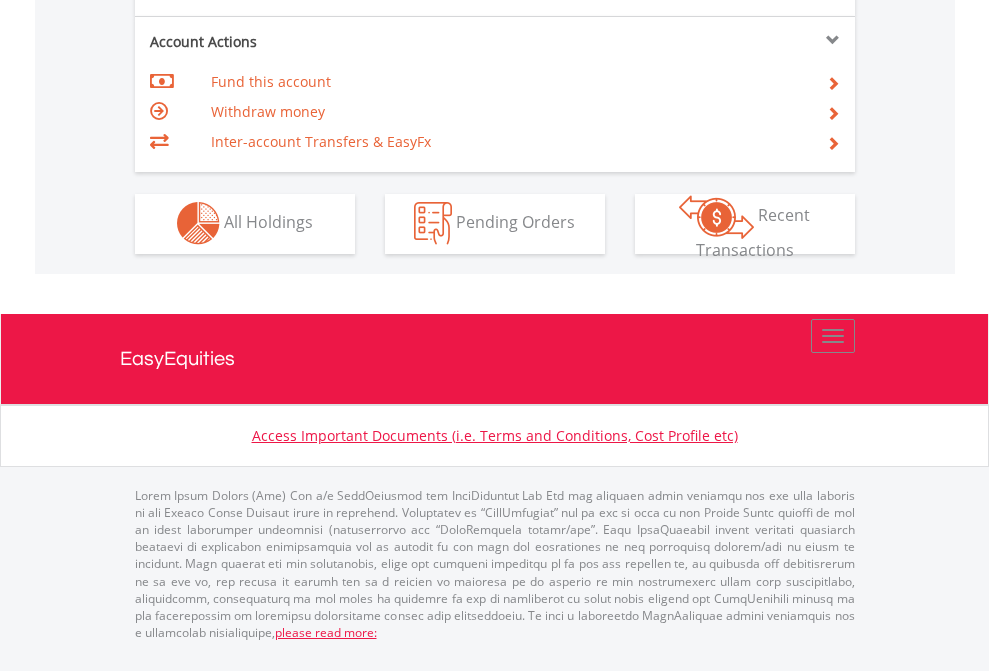 click on "Investment types" at bounding box center (706, -353) 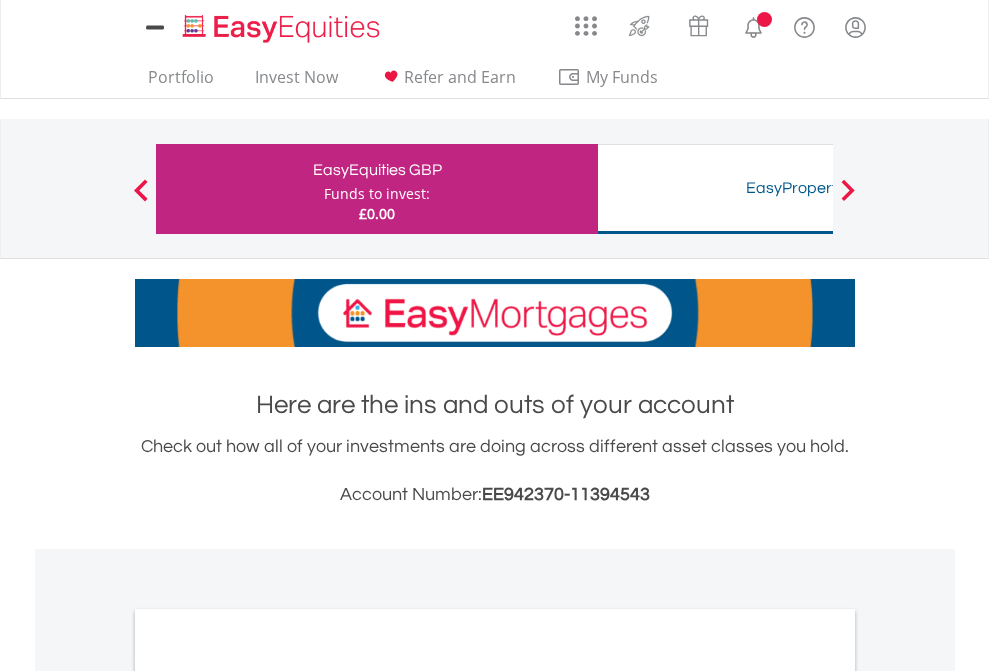 scroll, scrollTop: 0, scrollLeft: 0, axis: both 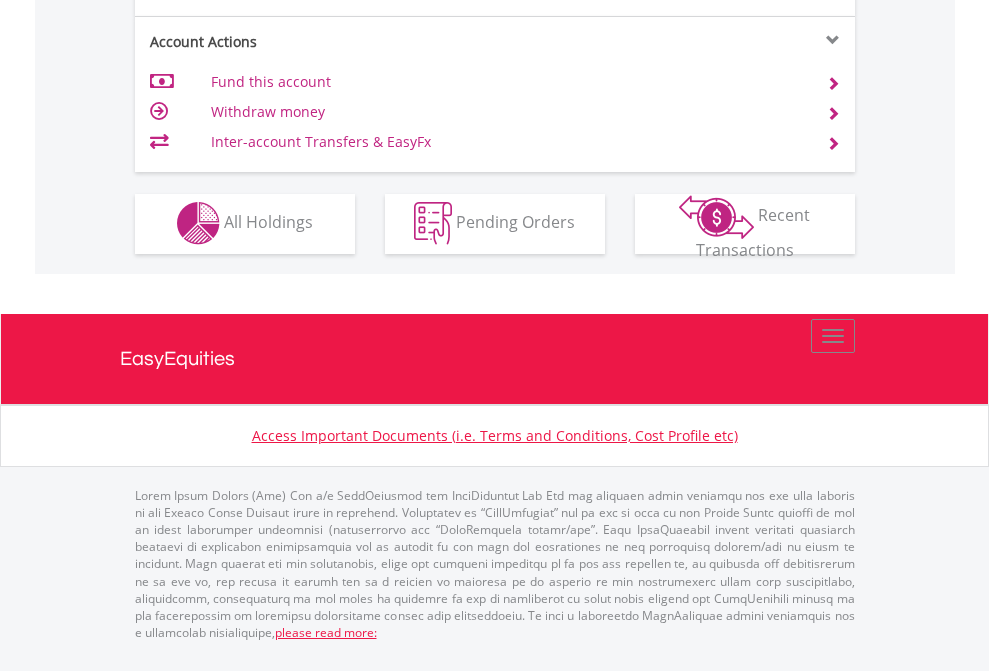 click on "Investment types" at bounding box center (706, -353) 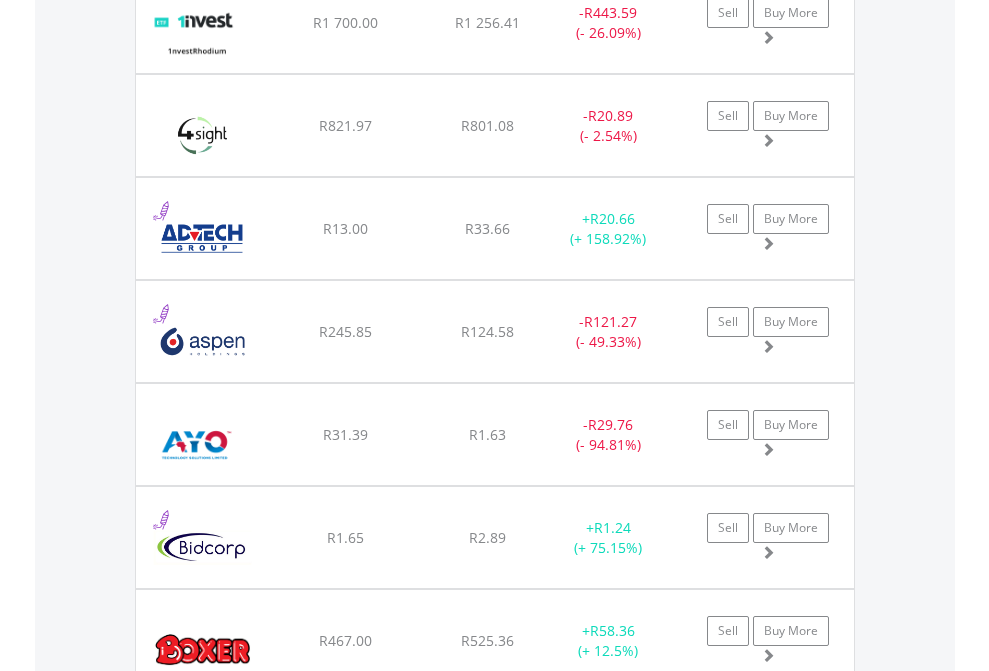 scroll, scrollTop: 2385, scrollLeft: 0, axis: vertical 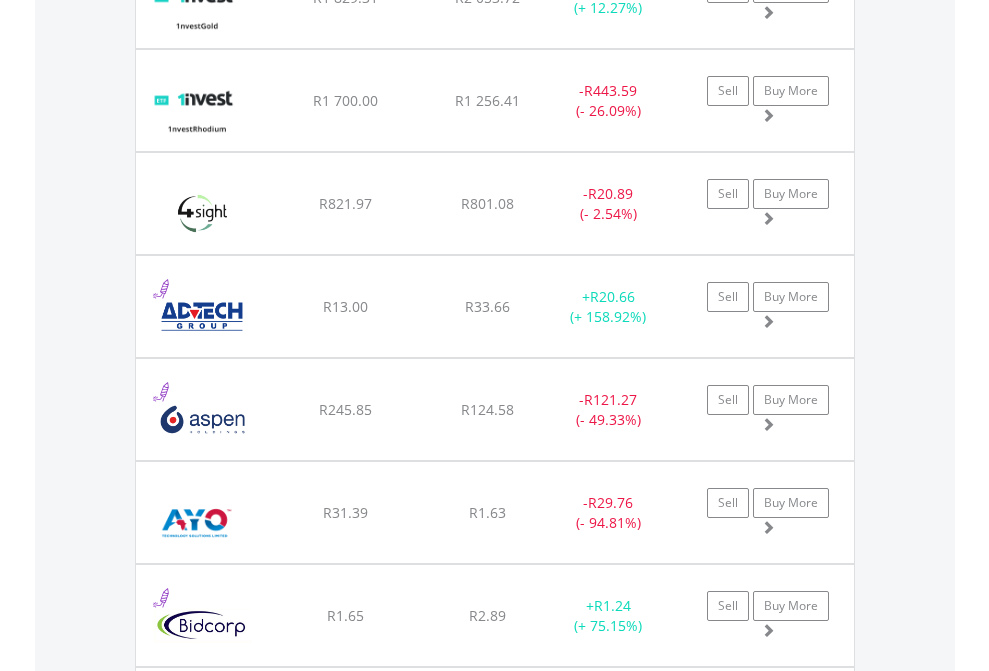 click on "TFSA" at bounding box center [818, -2197] 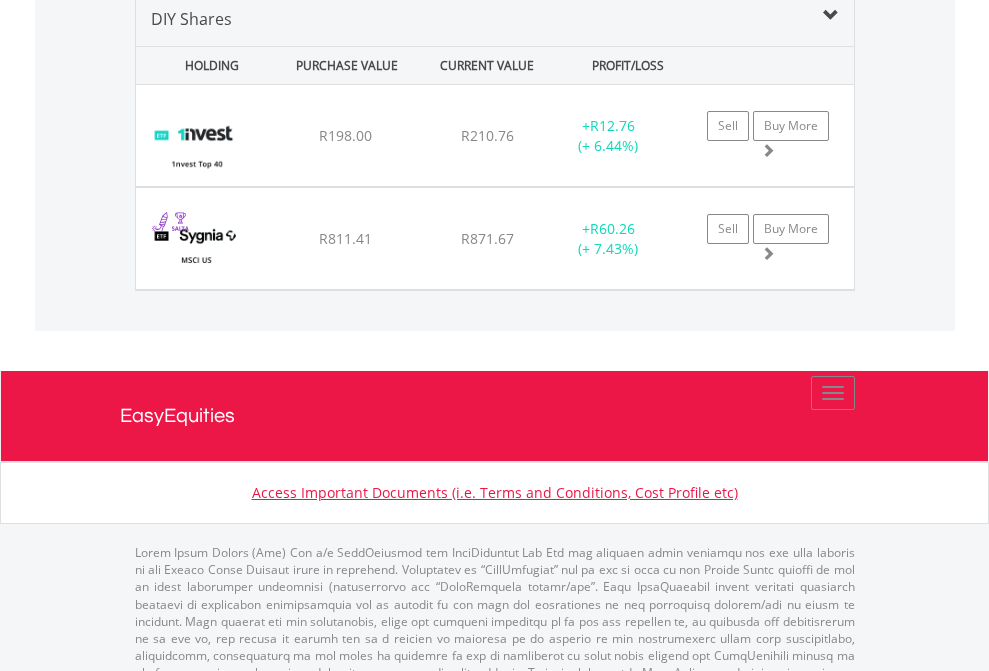 scroll, scrollTop: 1933, scrollLeft: 0, axis: vertical 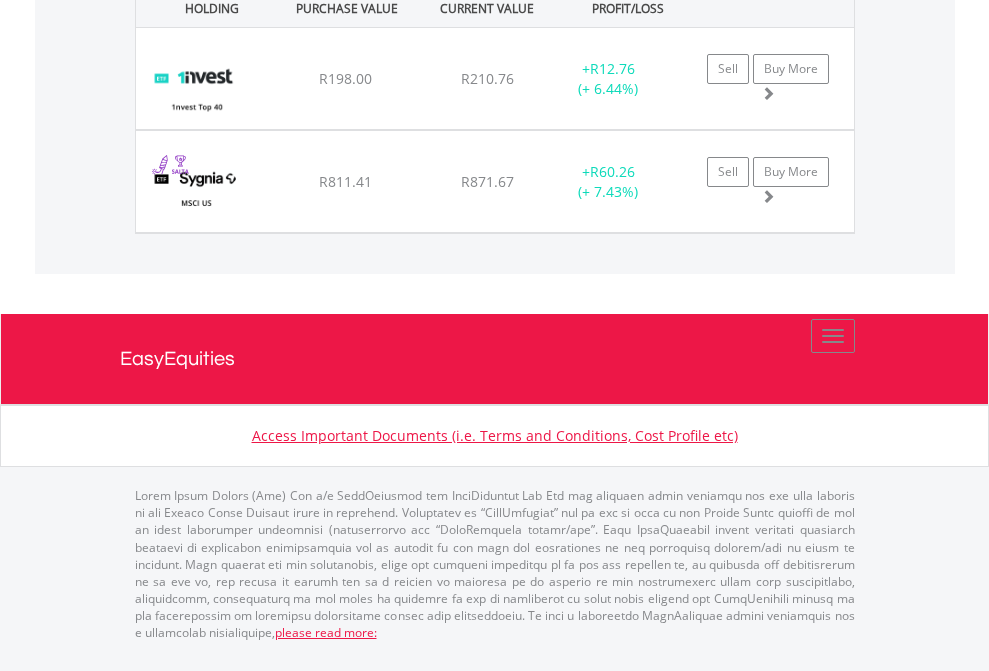click on "EasyEquities USD" at bounding box center (818, -1071) 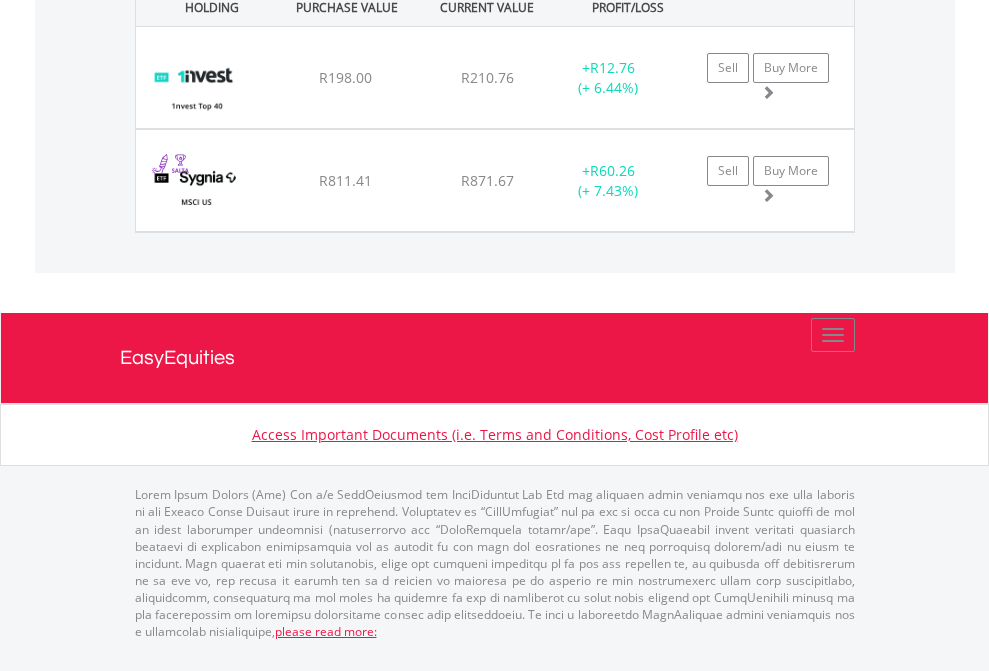 scroll, scrollTop: 144, scrollLeft: 0, axis: vertical 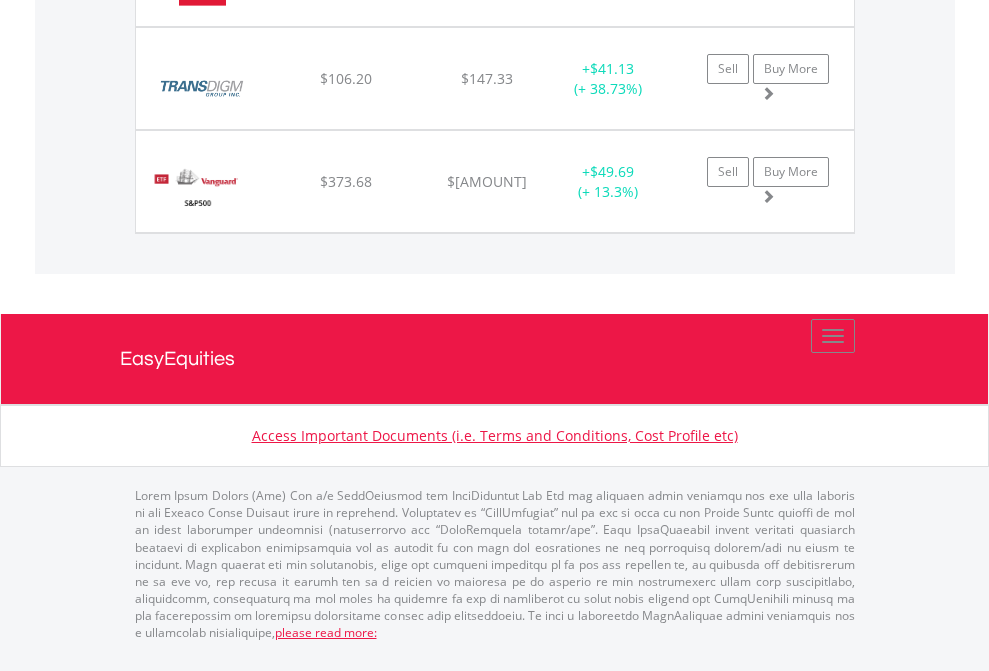 click on "EasyEquities AUD" at bounding box center (818, -1483) 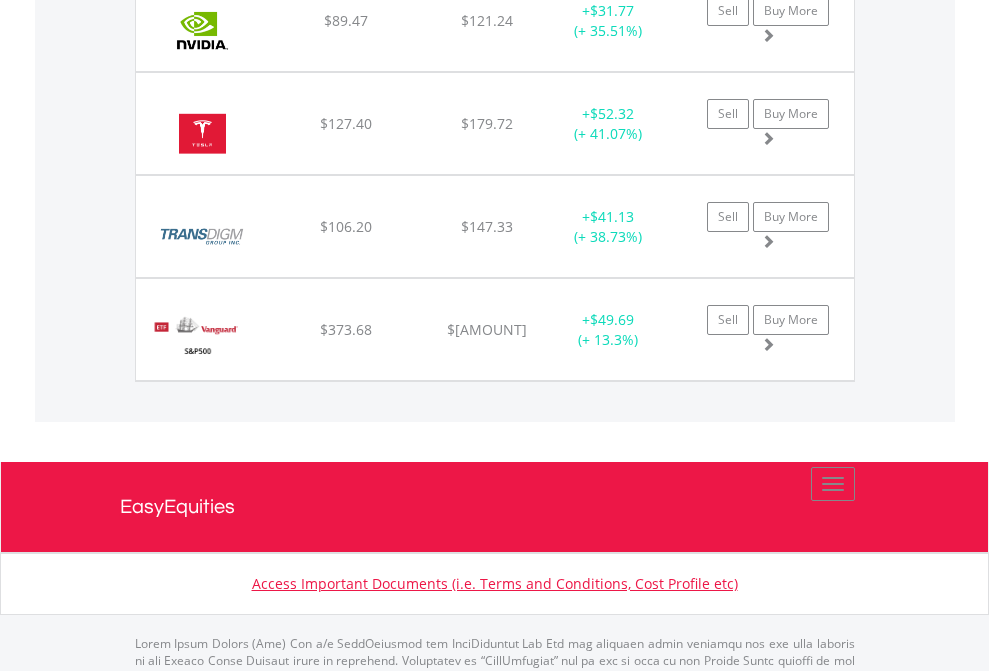 scroll, scrollTop: 144, scrollLeft: 0, axis: vertical 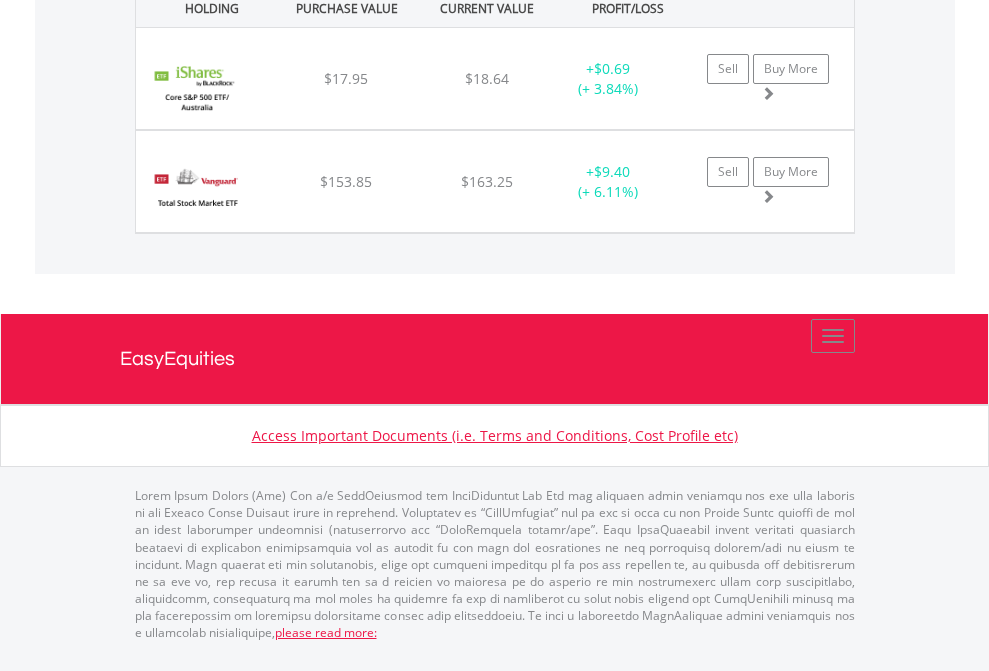 click on "EasyEquities EUR" at bounding box center (818, -1071) 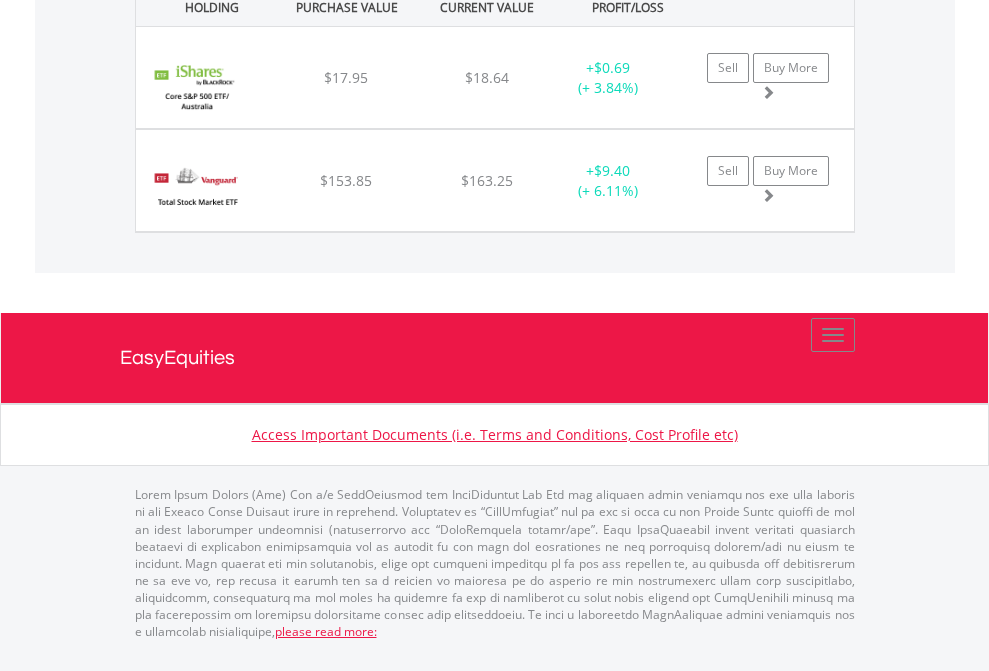 scroll, scrollTop: 144, scrollLeft: 0, axis: vertical 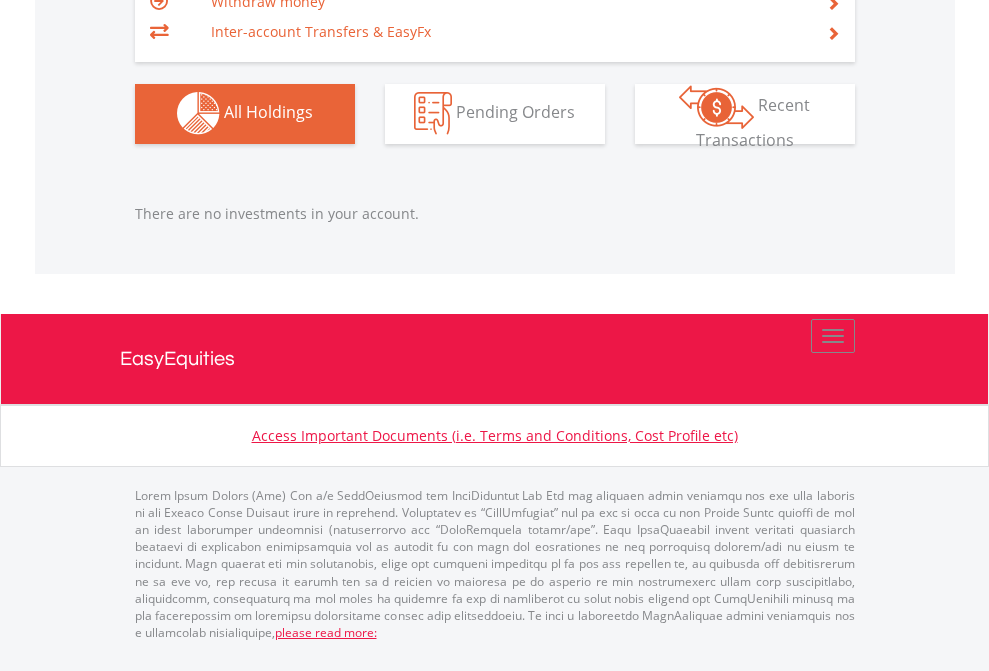 click on "EasyEquities GBP" at bounding box center (818, -1142) 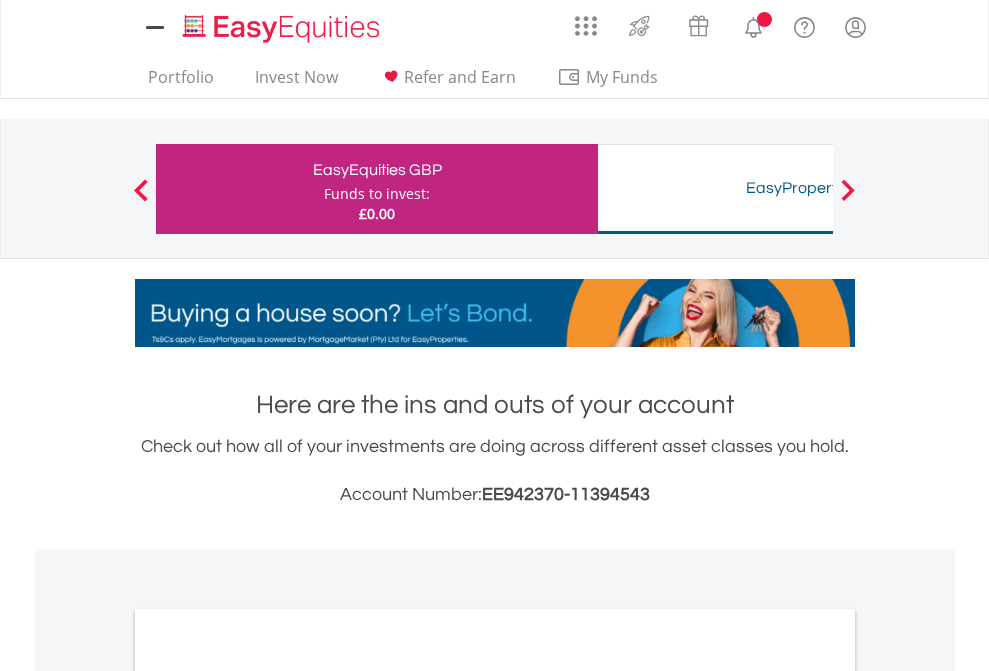 scroll, scrollTop: 0, scrollLeft: 0, axis: both 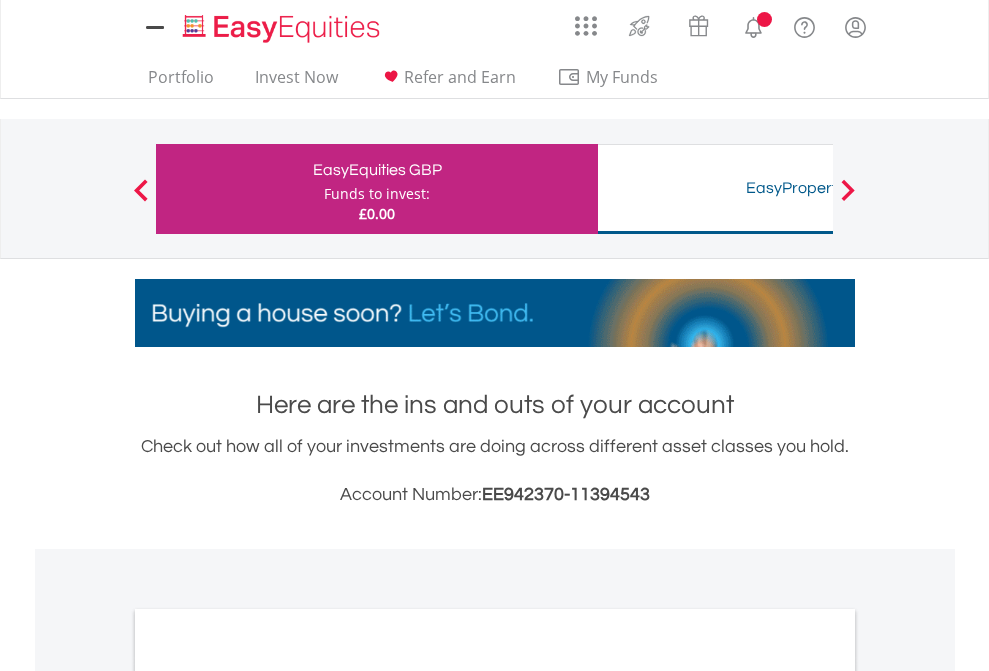 click on "All Holdings" at bounding box center (268, 1096) 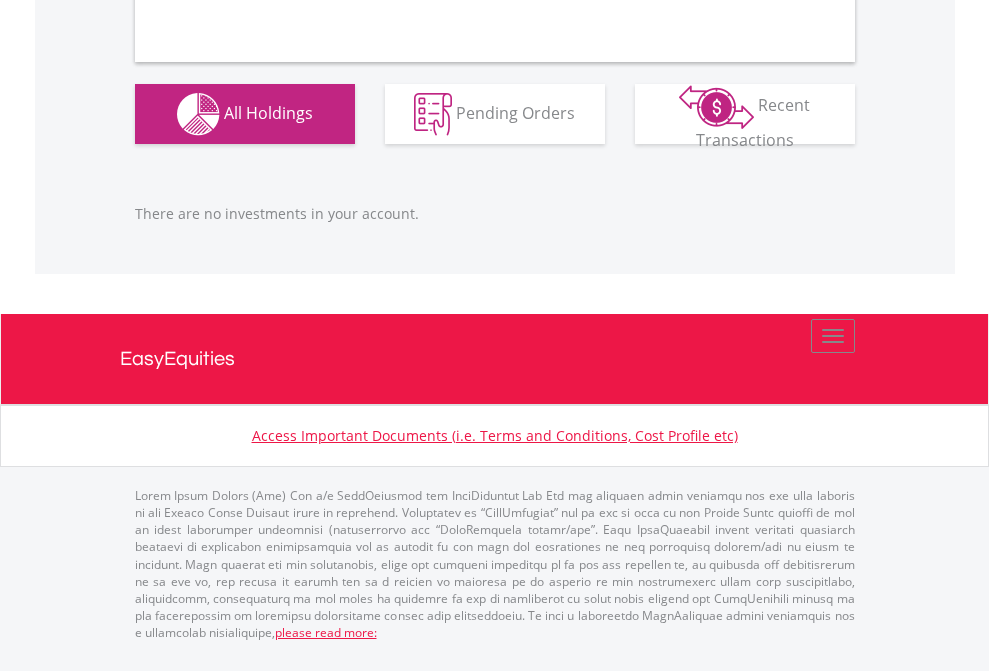 scroll, scrollTop: 1980, scrollLeft: 0, axis: vertical 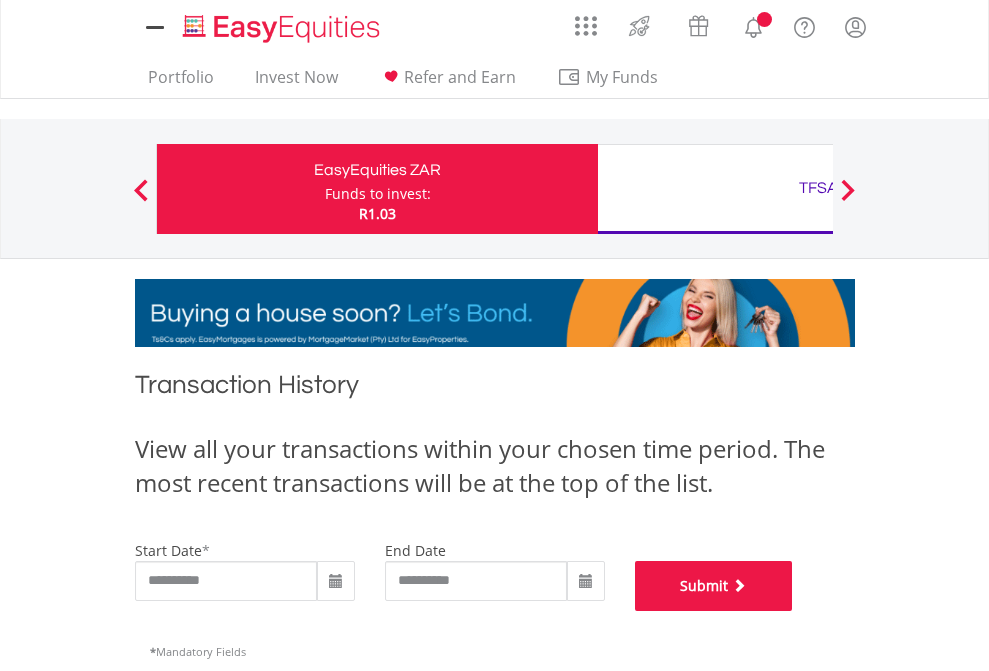 click on "Submit" at bounding box center [714, 586] 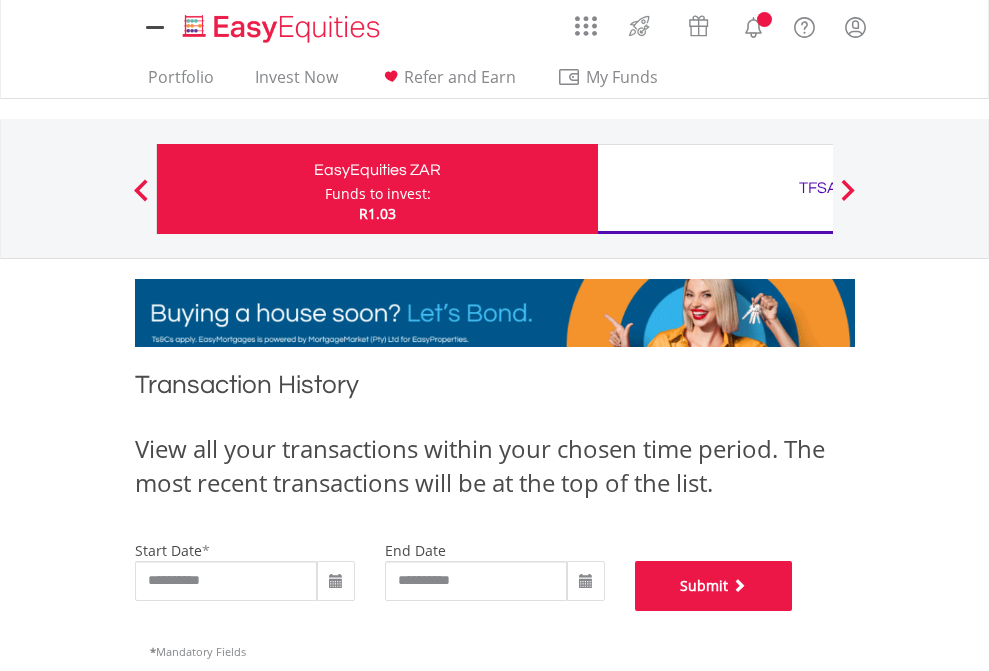 scroll, scrollTop: 811, scrollLeft: 0, axis: vertical 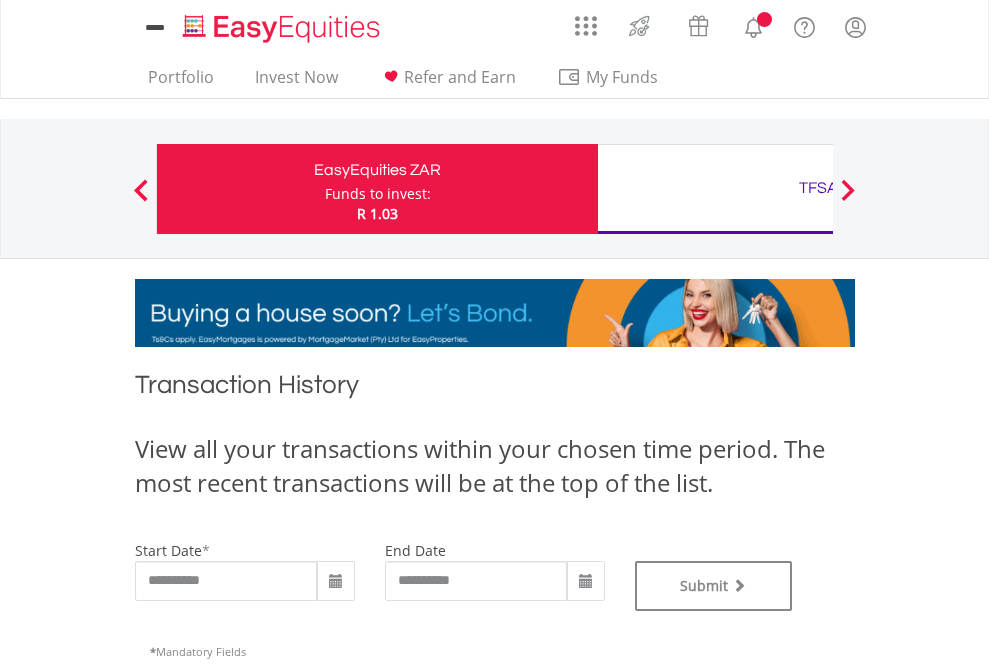 click on "TFSA" at bounding box center [818, 188] 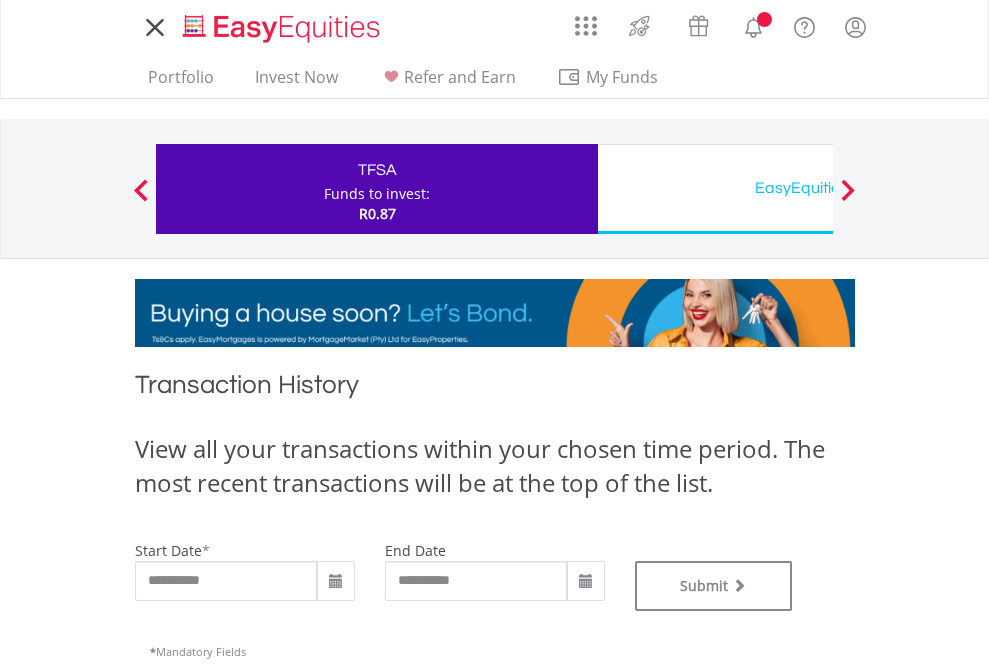 scroll, scrollTop: 0, scrollLeft: 0, axis: both 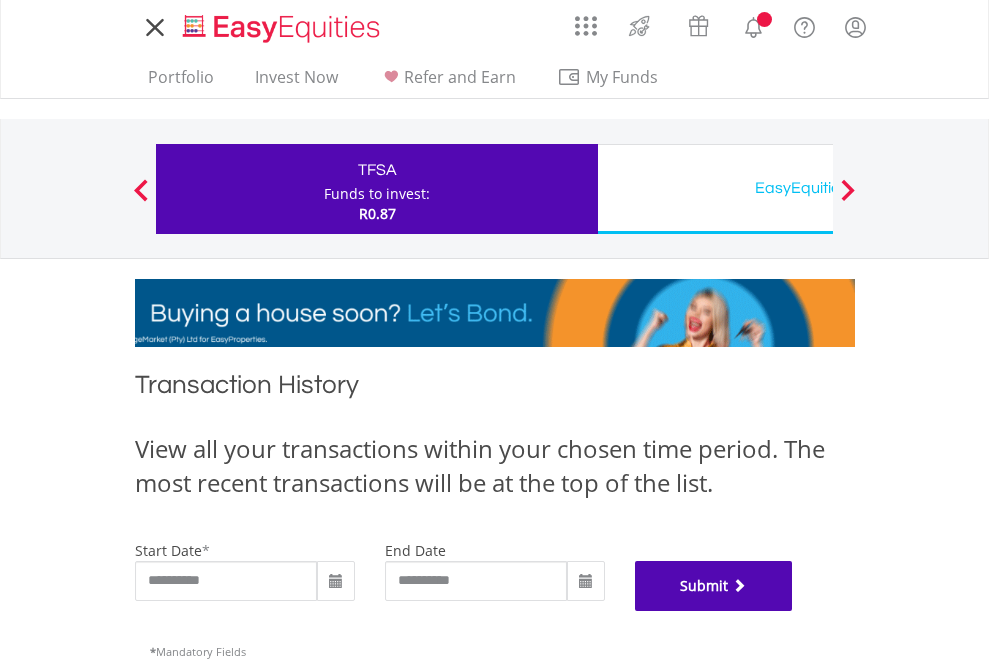 click on "Submit" at bounding box center (714, 586) 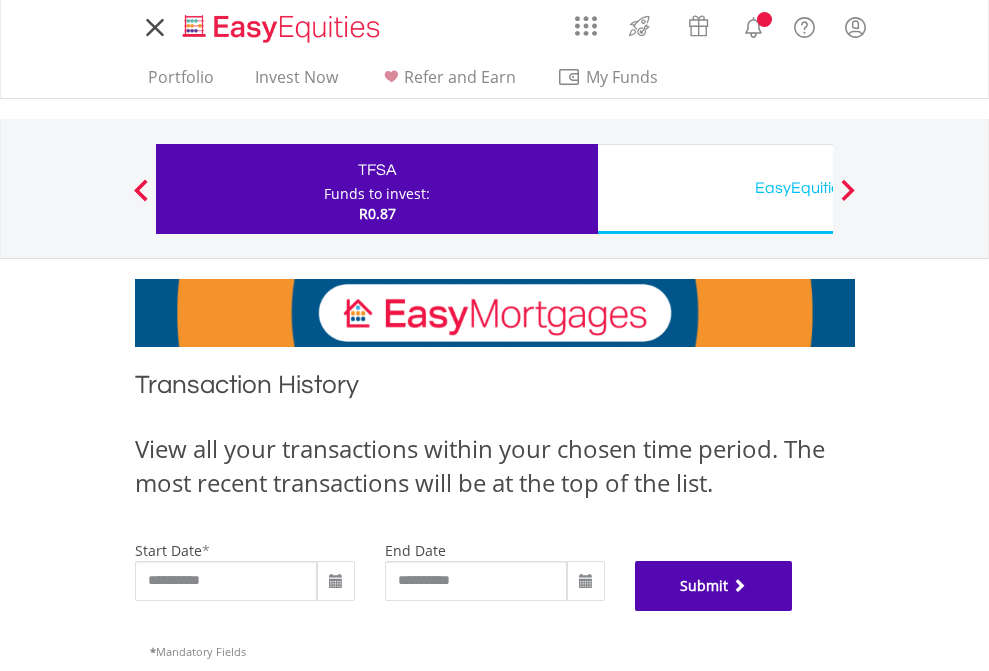 scroll, scrollTop: 811, scrollLeft: 0, axis: vertical 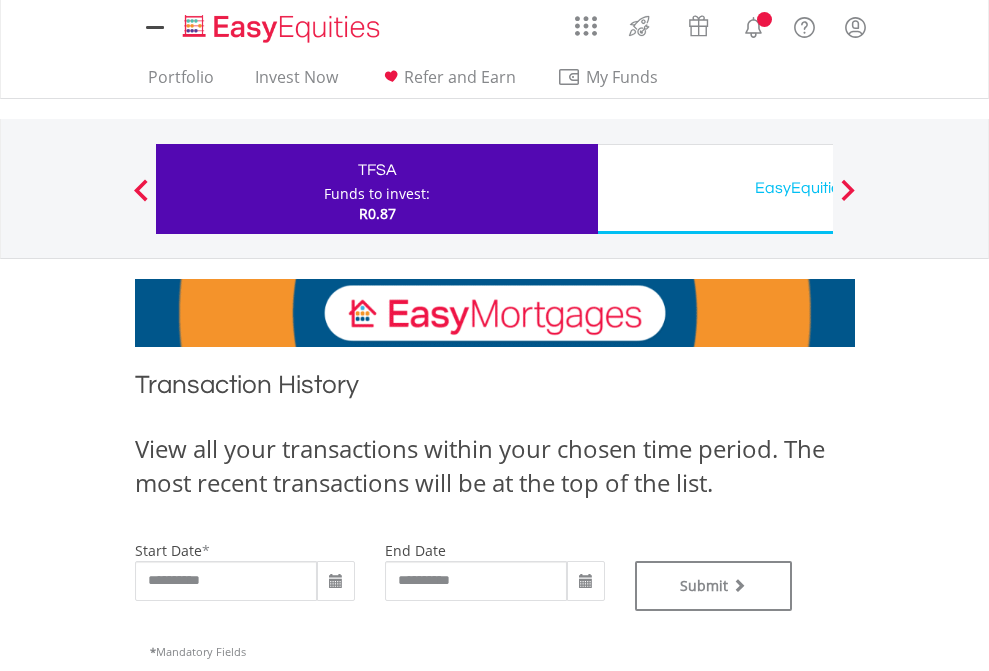 click on "EasyEquities USD" at bounding box center (818, 188) 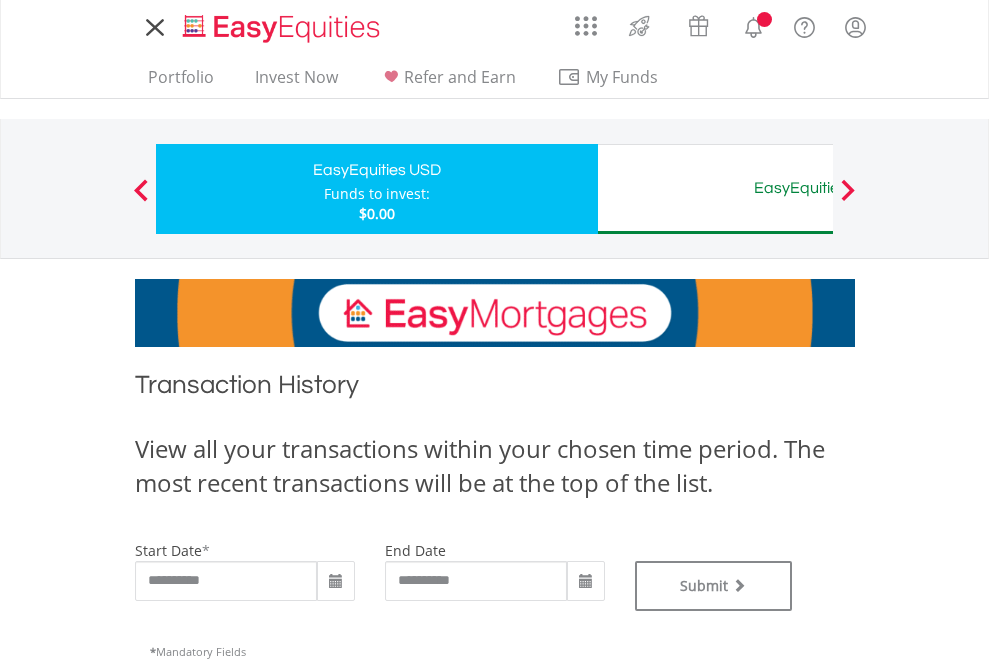 scroll, scrollTop: 0, scrollLeft: 0, axis: both 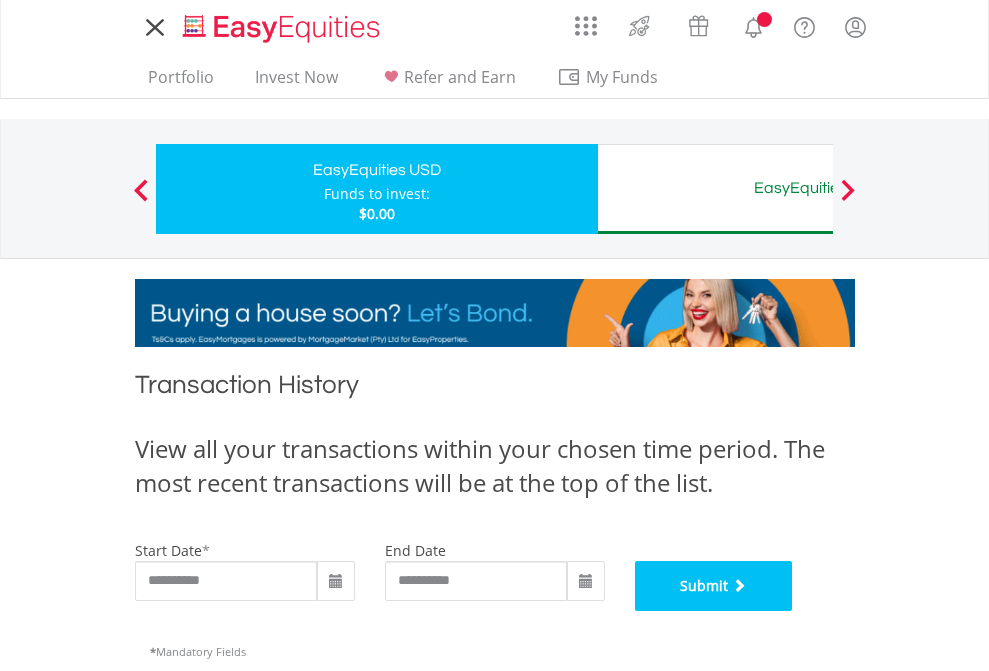 click on "Submit" at bounding box center (714, 586) 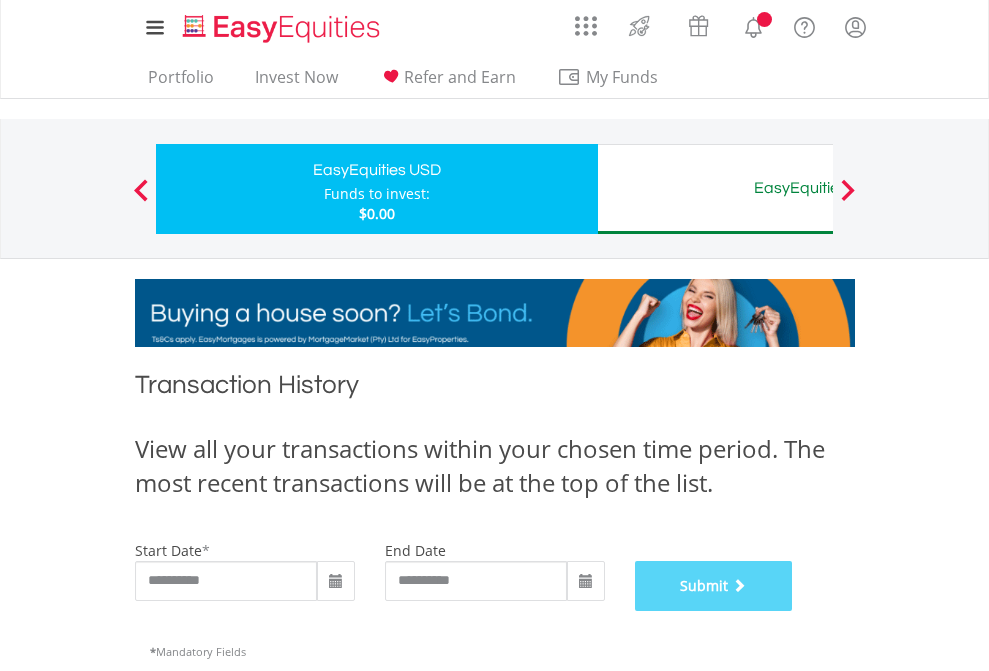 scroll, scrollTop: 811, scrollLeft: 0, axis: vertical 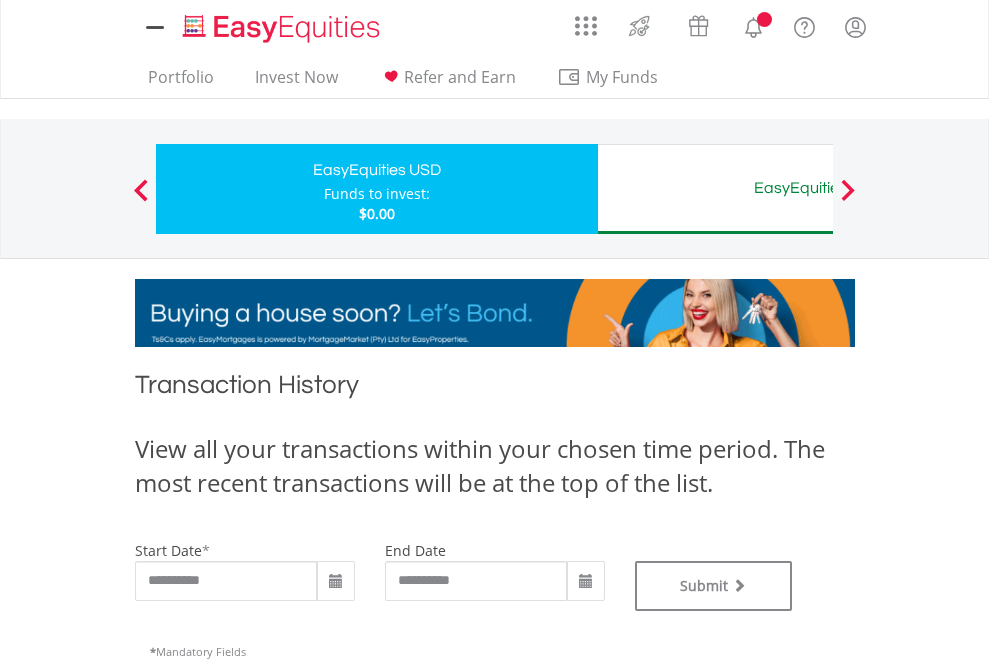 click on "EasyEquities AUD" at bounding box center [818, 188] 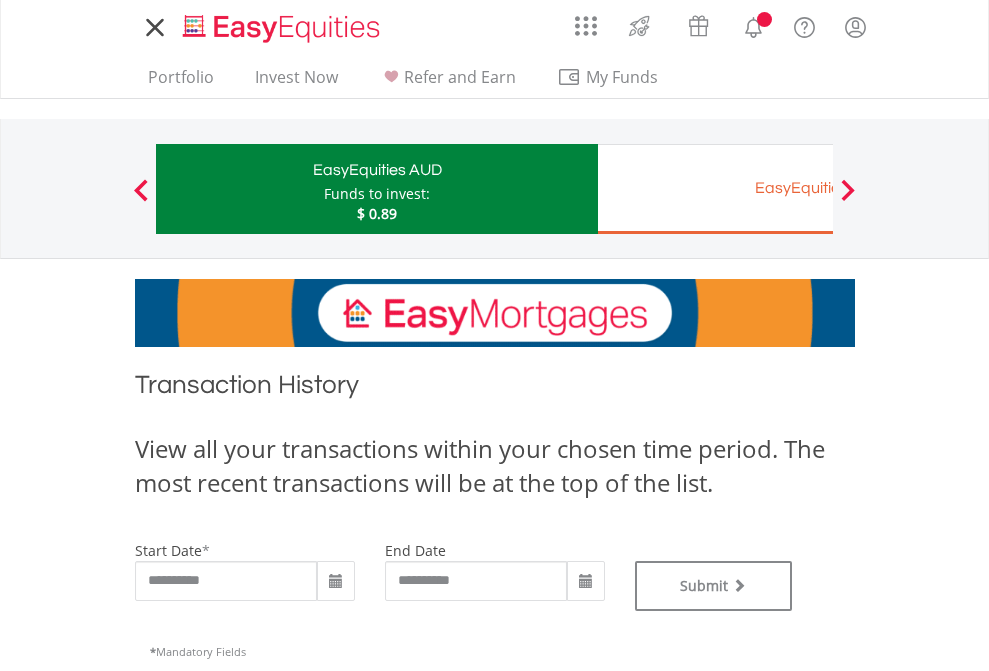 scroll, scrollTop: 0, scrollLeft: 0, axis: both 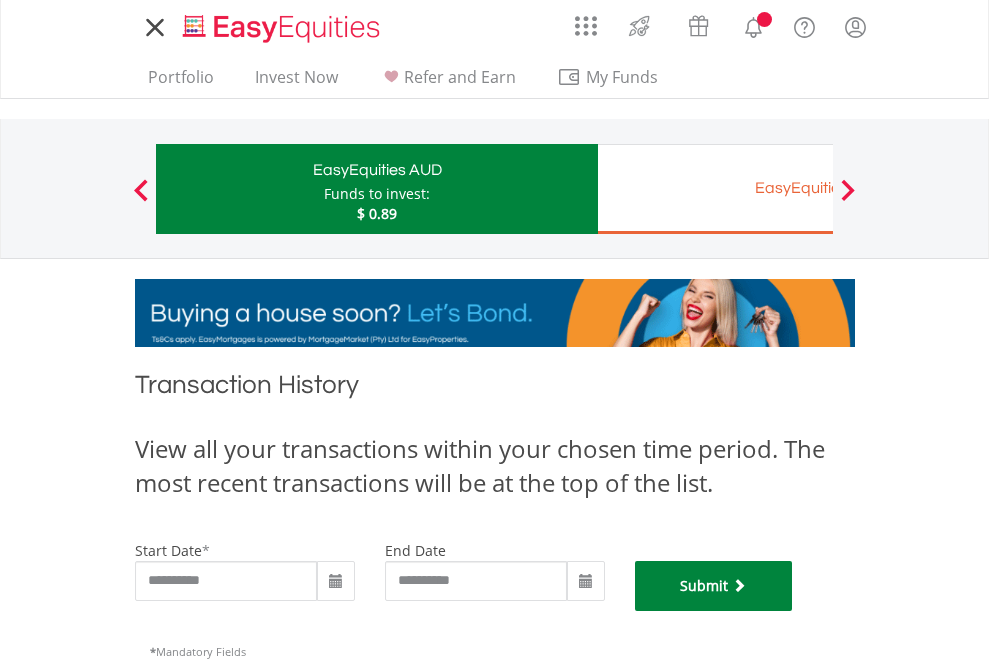 click on "Submit" at bounding box center (714, 586) 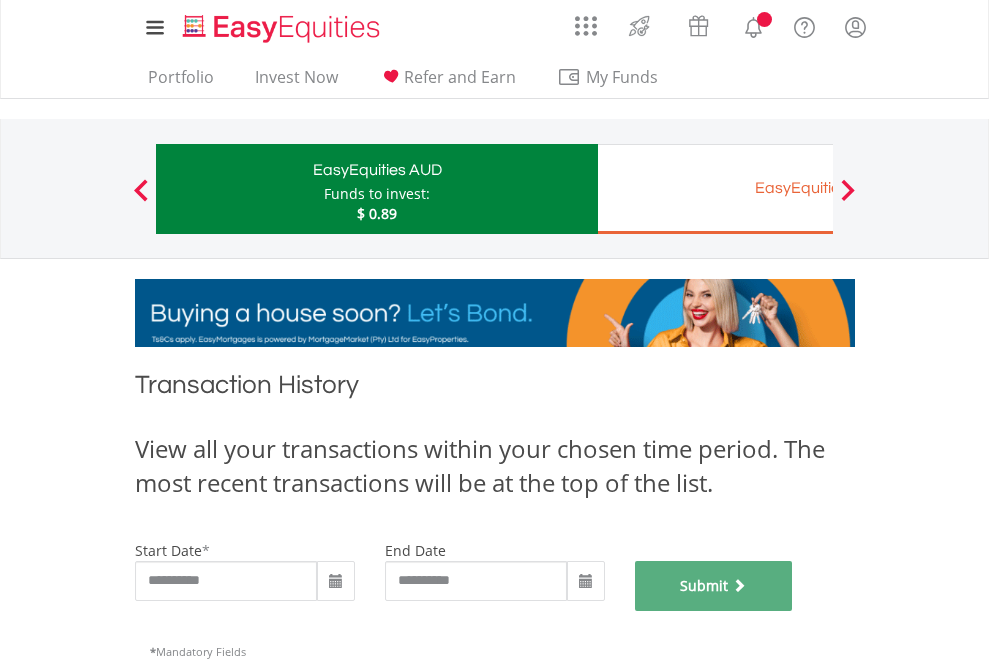 scroll, scrollTop: 811, scrollLeft: 0, axis: vertical 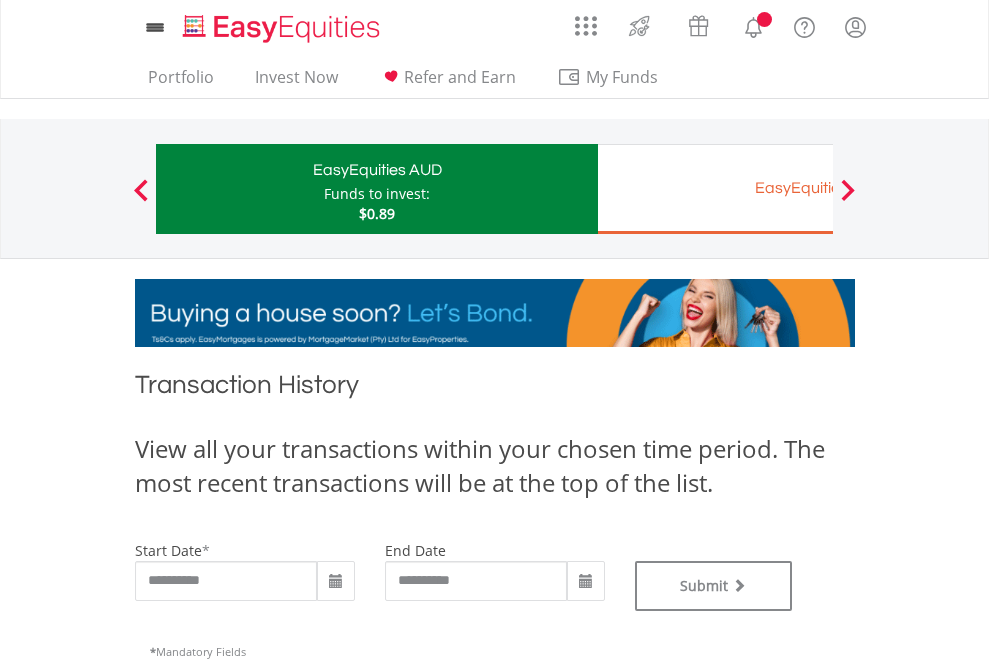 click on "EasyEquities EUR" at bounding box center [818, 188] 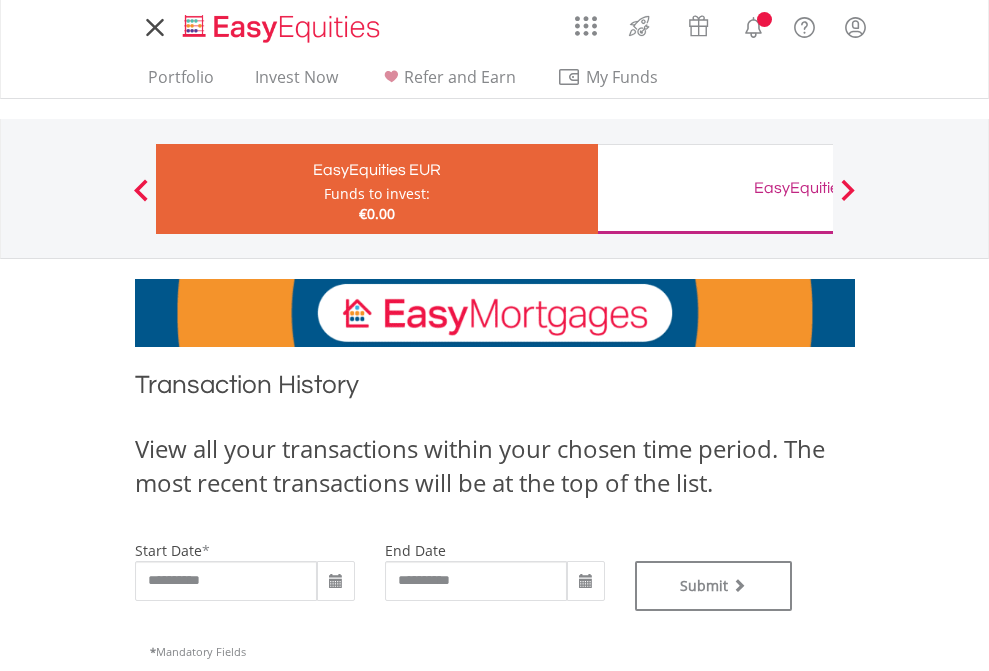 scroll, scrollTop: 0, scrollLeft: 0, axis: both 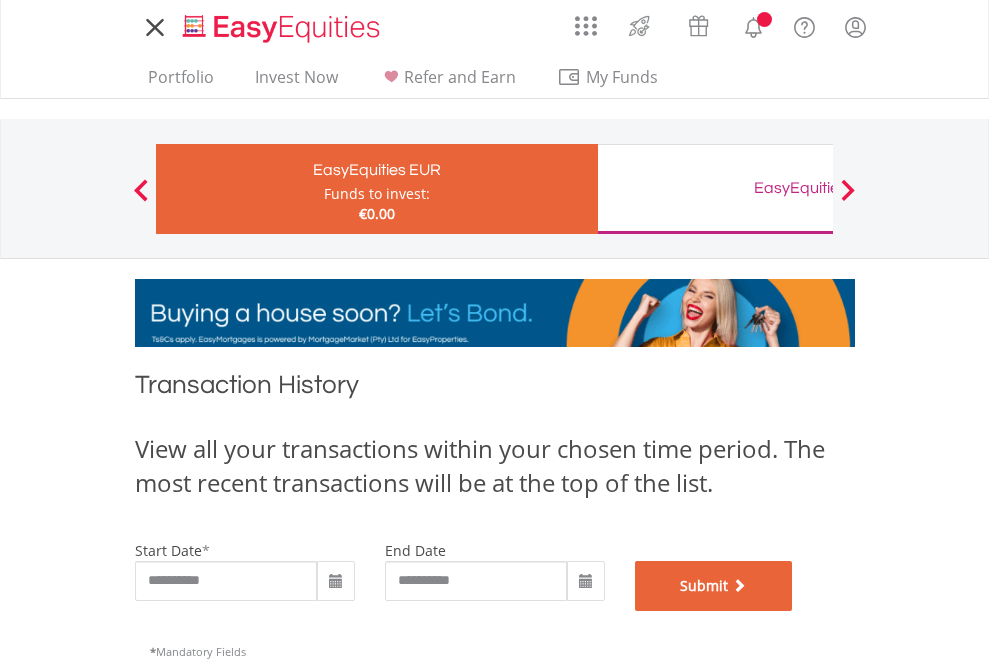 click on "Submit" at bounding box center [714, 586] 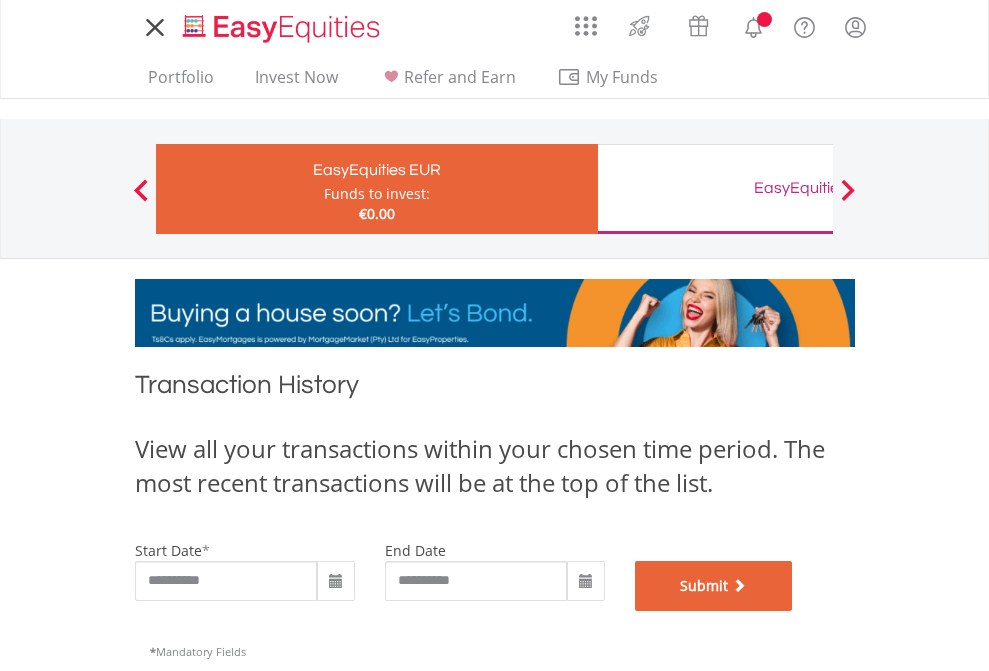 scroll, scrollTop: 811, scrollLeft: 0, axis: vertical 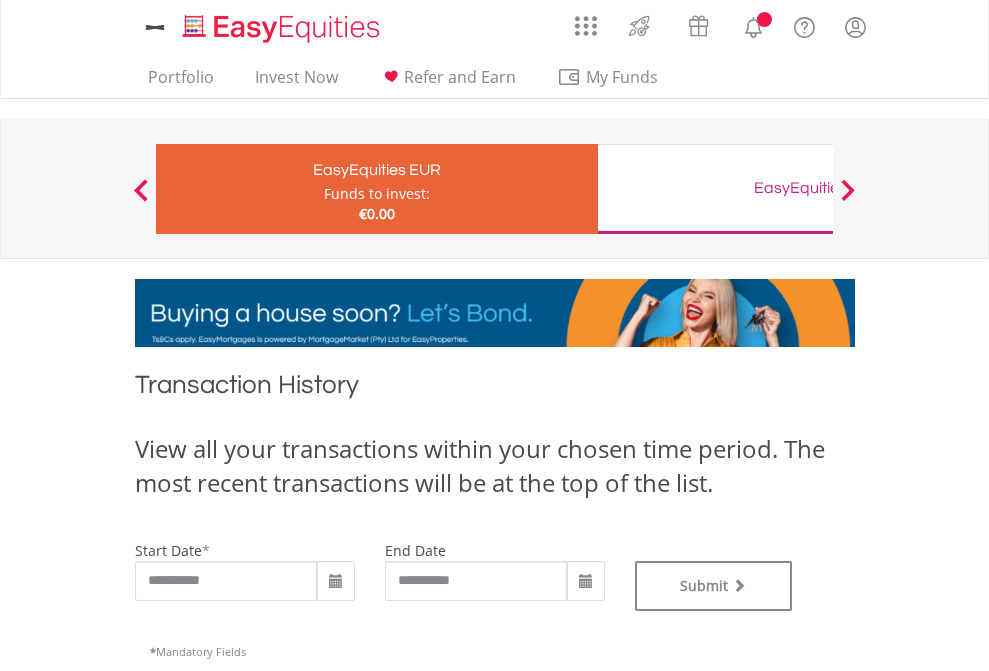 click on "EasyEquities GBP" at bounding box center [818, 188] 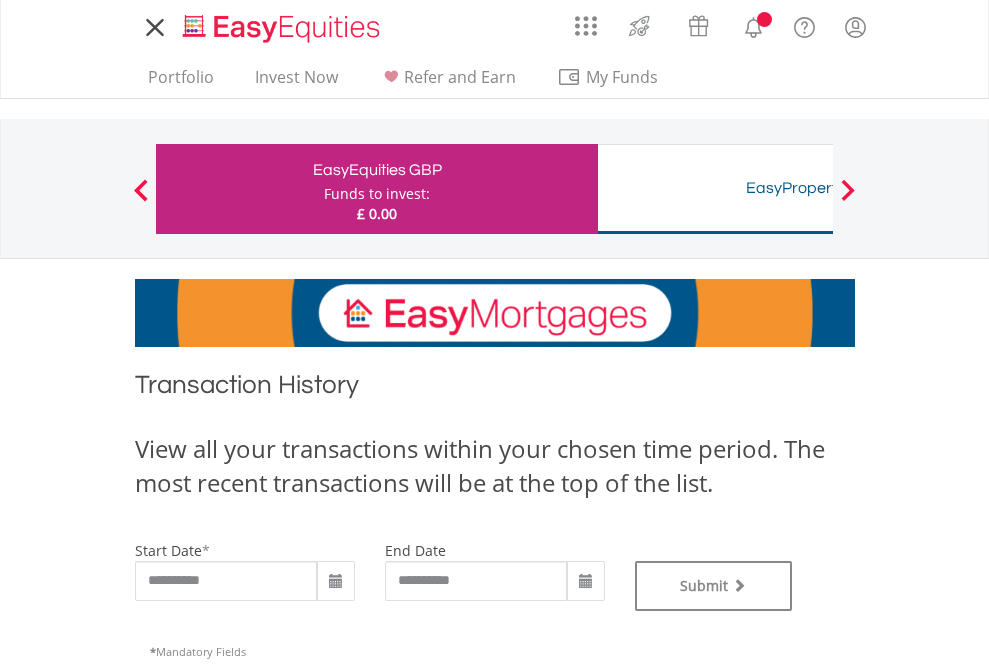 scroll, scrollTop: 0, scrollLeft: 0, axis: both 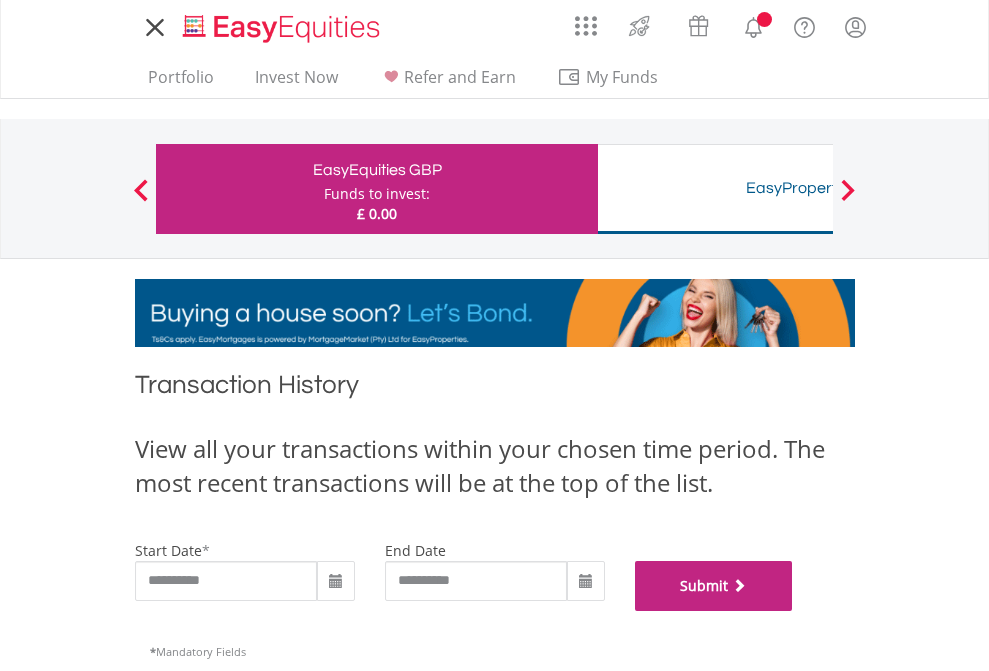 click on "Submit" at bounding box center (714, 586) 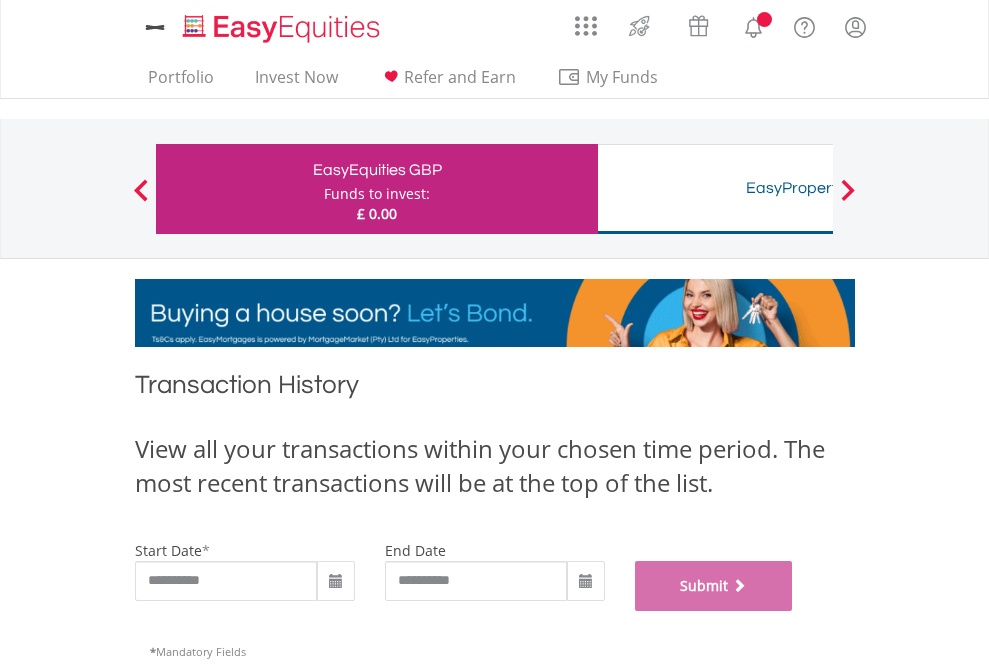 scroll, scrollTop: 811, scrollLeft: 0, axis: vertical 